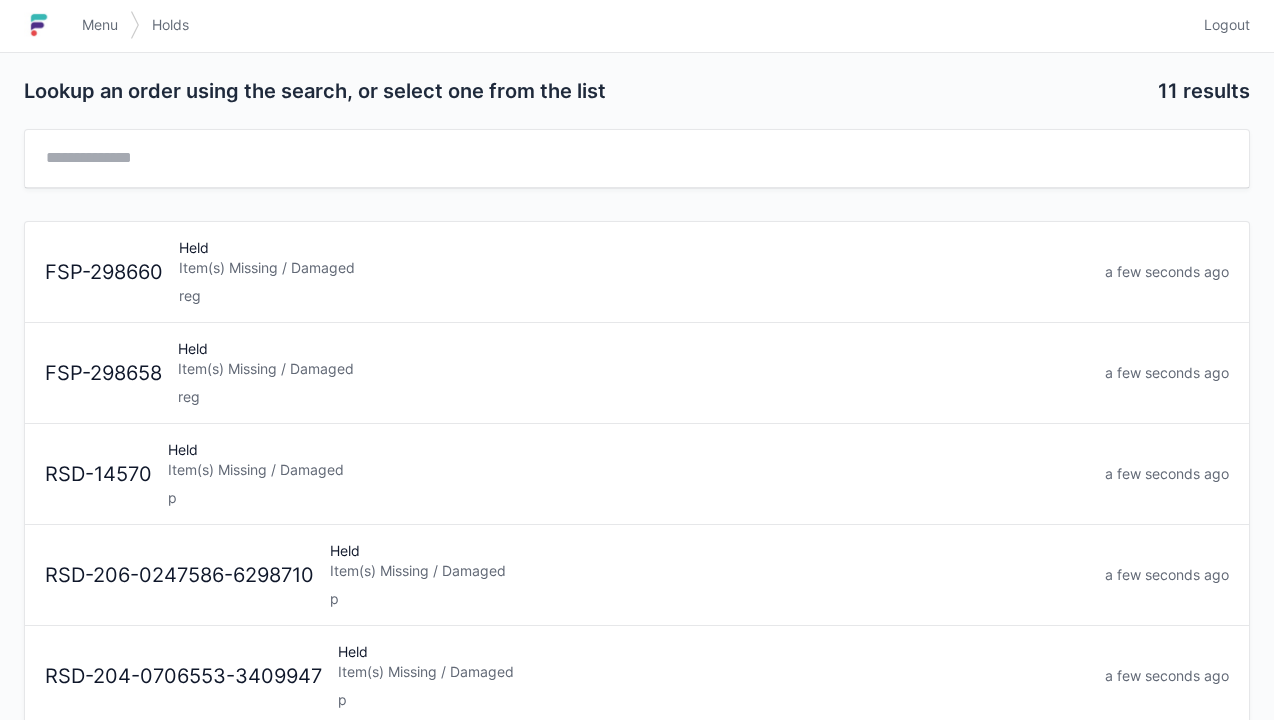 scroll, scrollTop: 0, scrollLeft: 0, axis: both 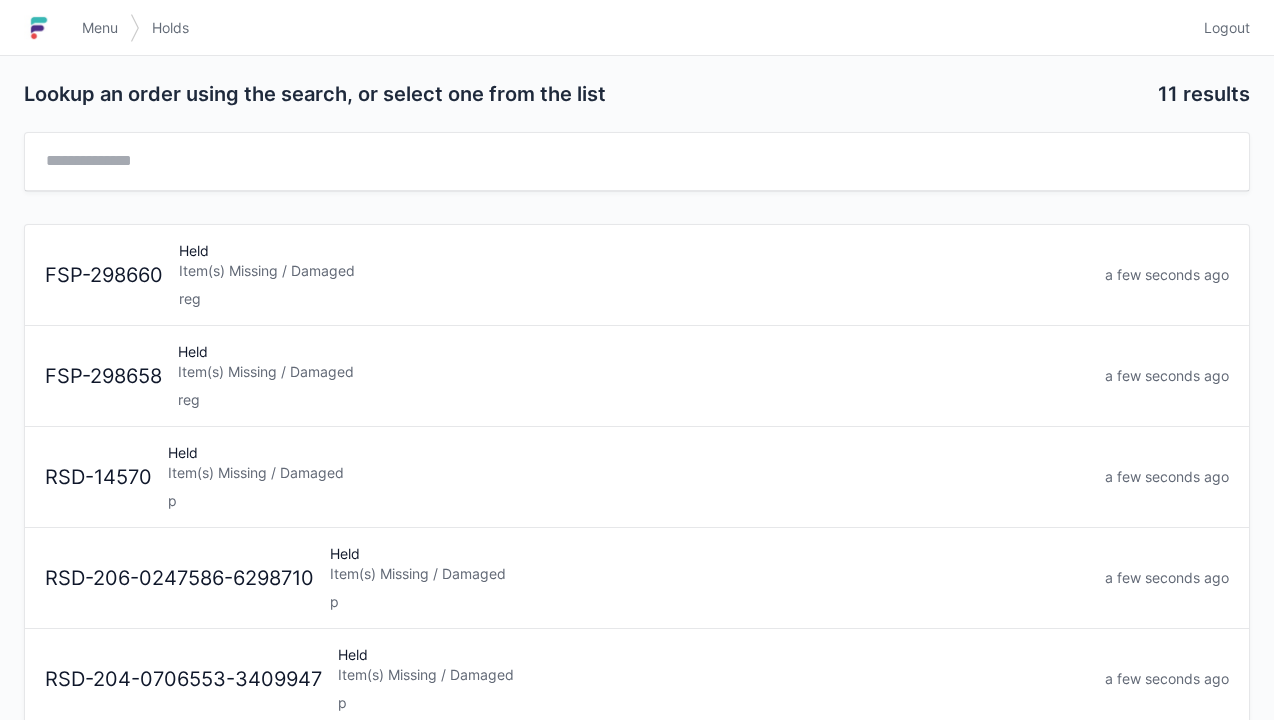 click at bounding box center (47, 28) 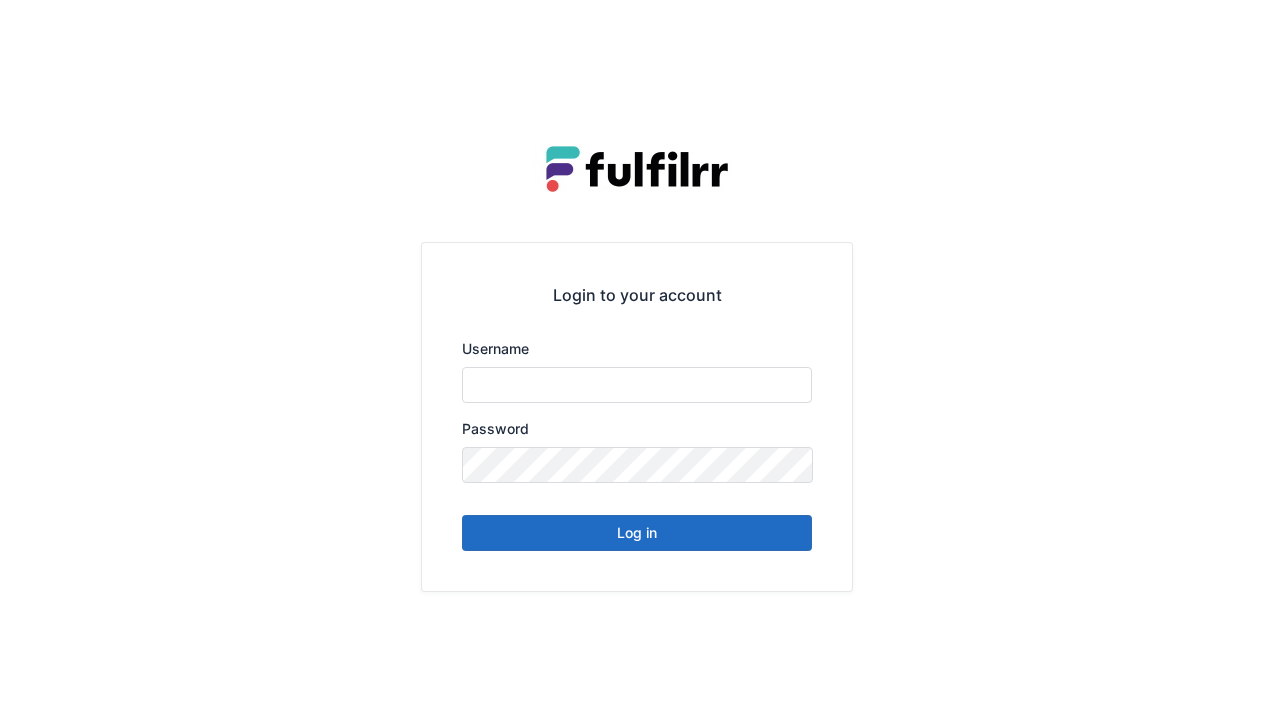 scroll, scrollTop: 0, scrollLeft: 0, axis: both 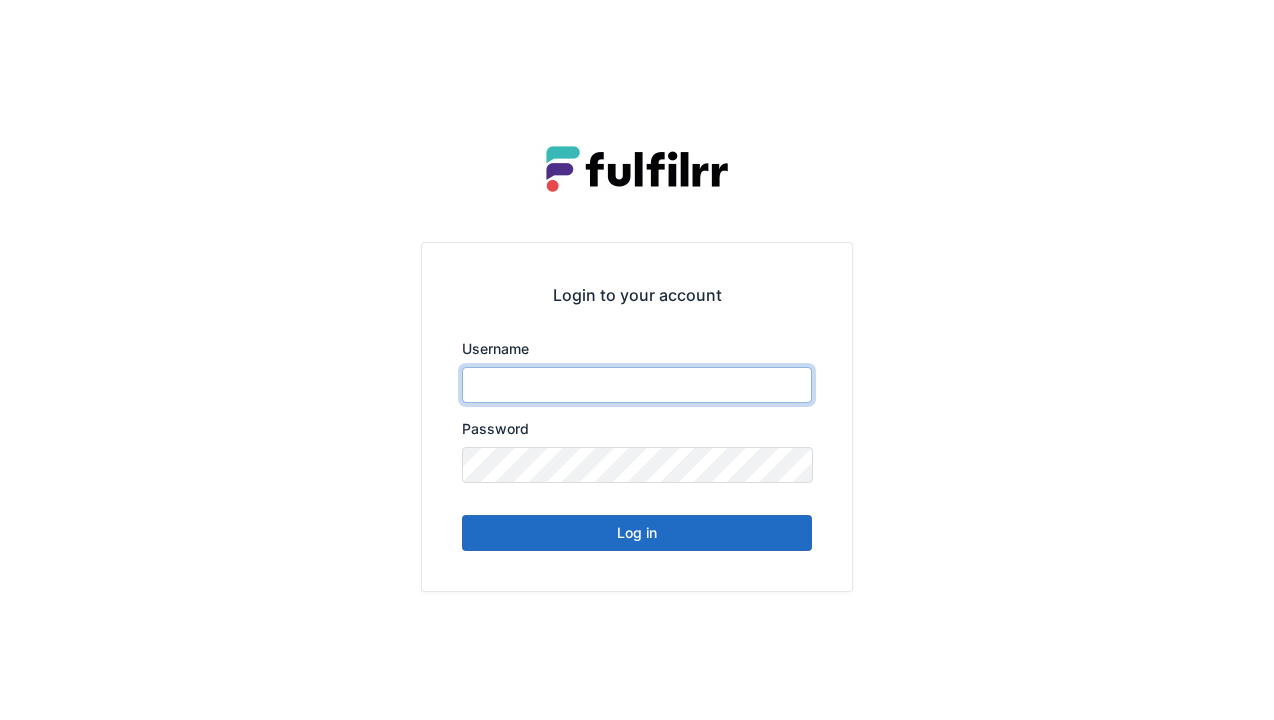 type on "******" 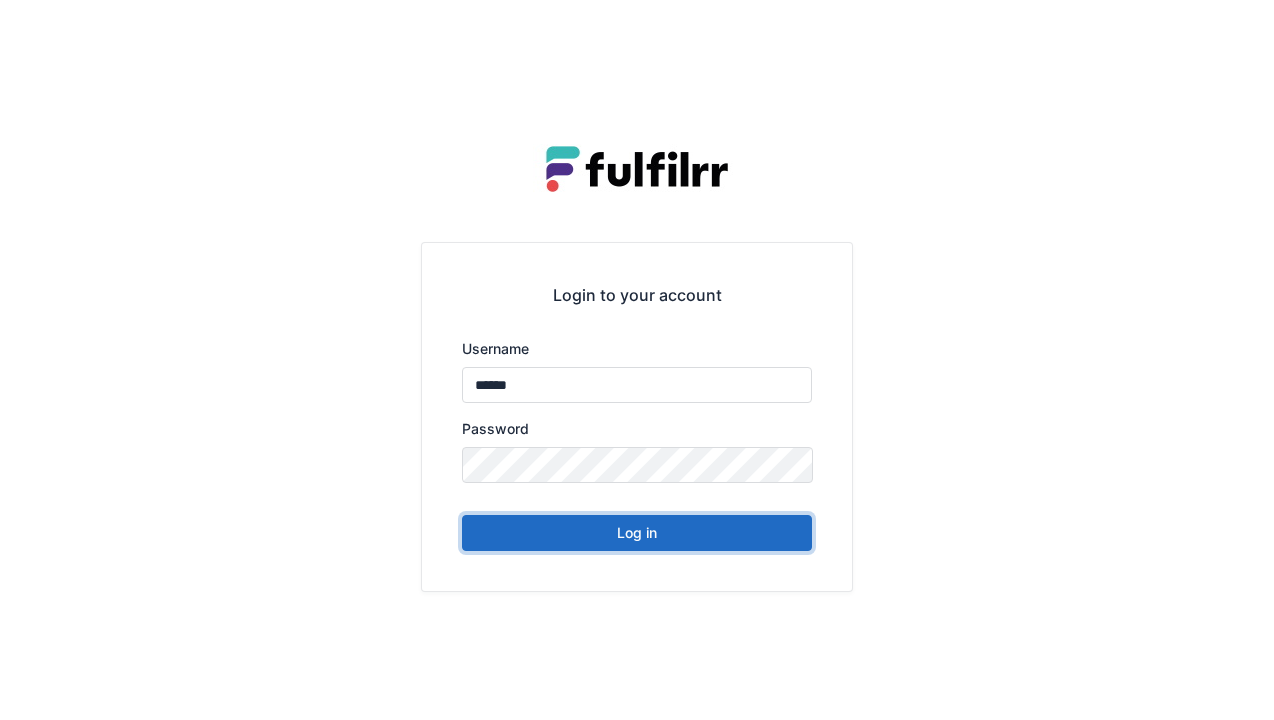 click on "Log in" at bounding box center [637, 533] 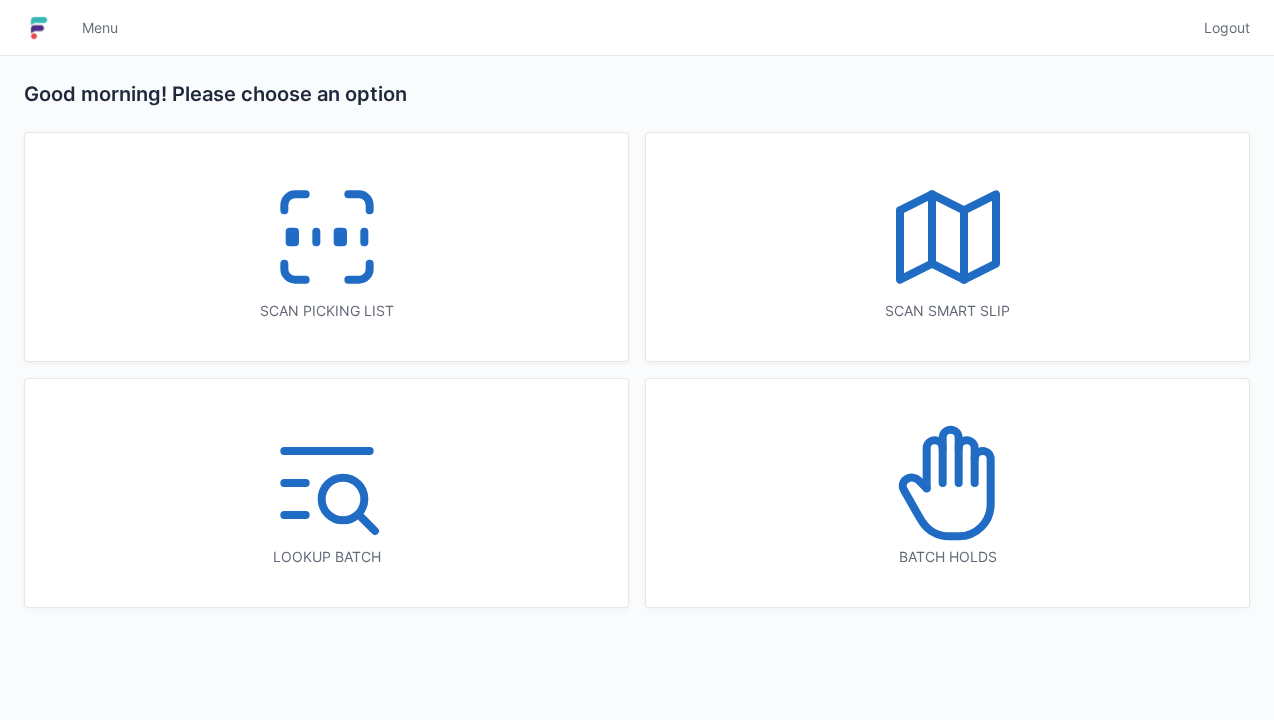 scroll, scrollTop: 0, scrollLeft: 0, axis: both 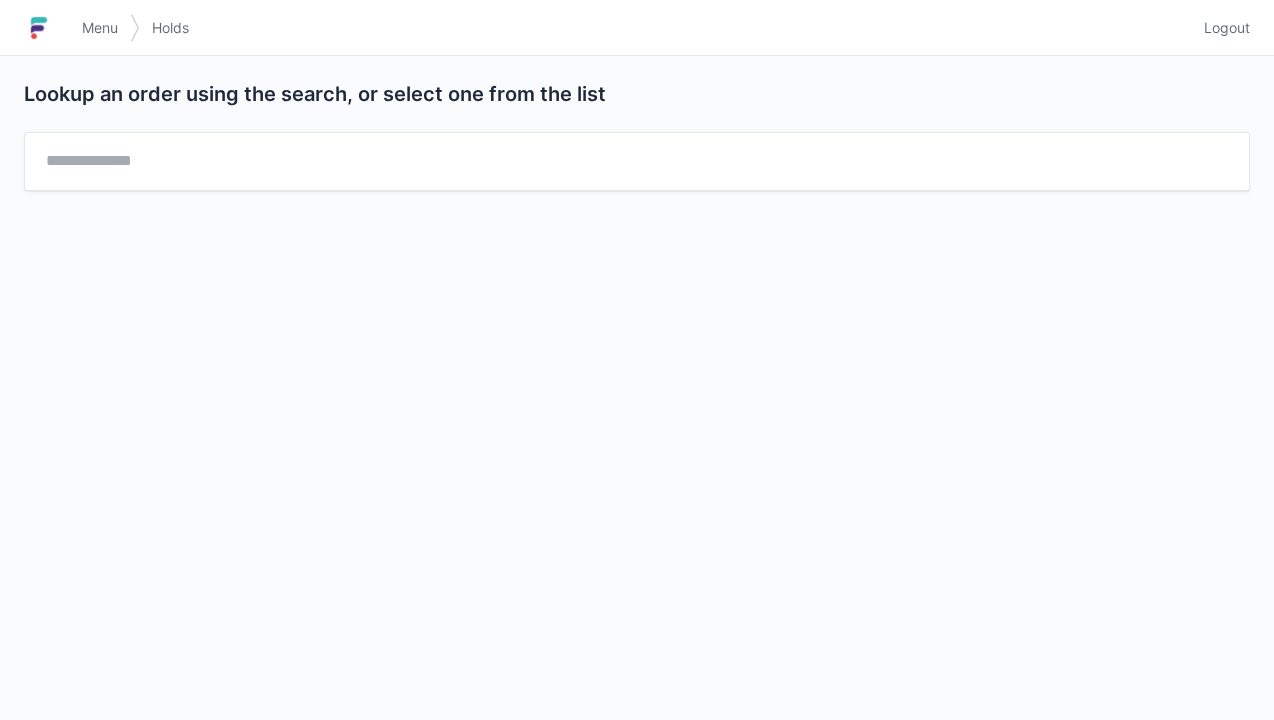 click on "Menu" at bounding box center [100, 28] 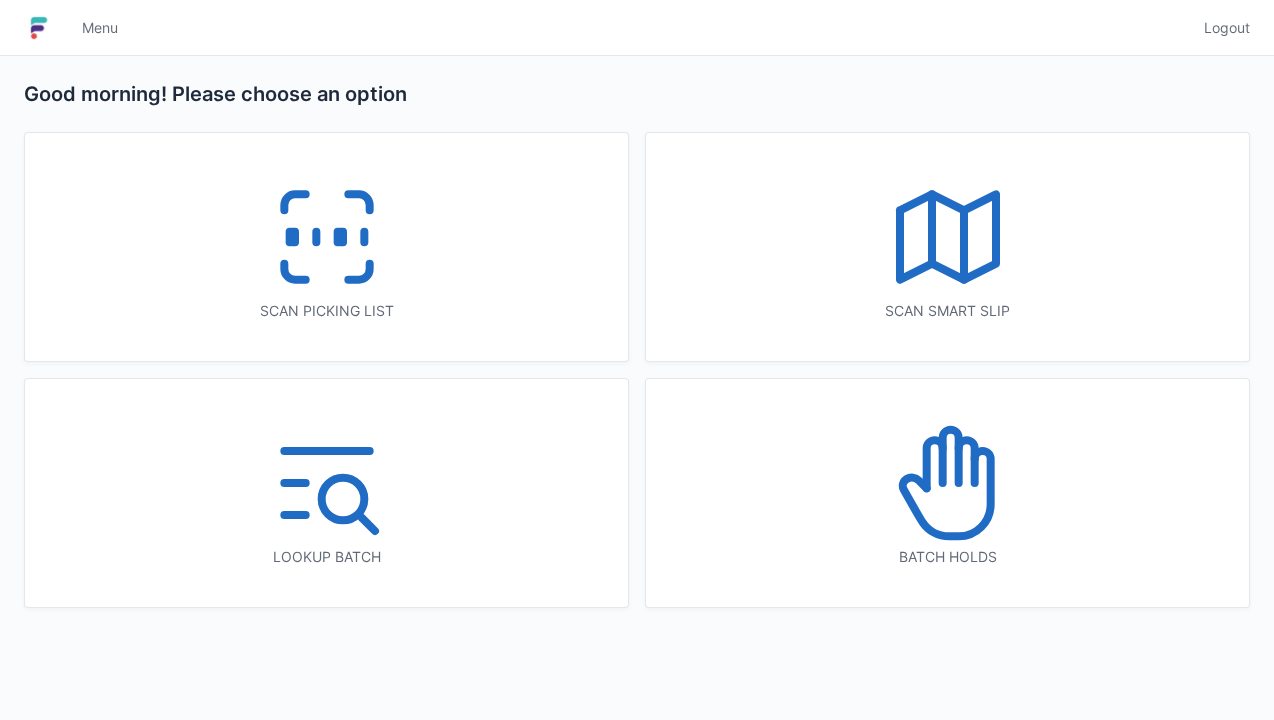 scroll, scrollTop: 0, scrollLeft: 0, axis: both 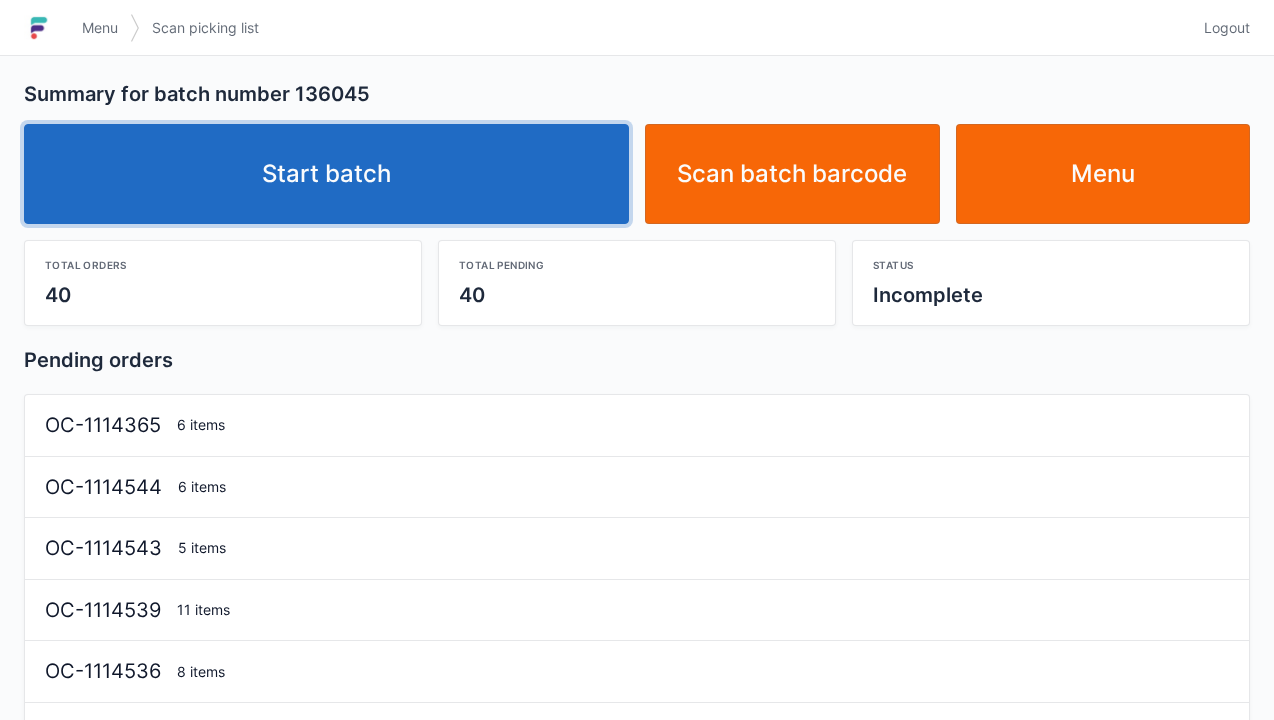 click on "Start batch" at bounding box center [326, 174] 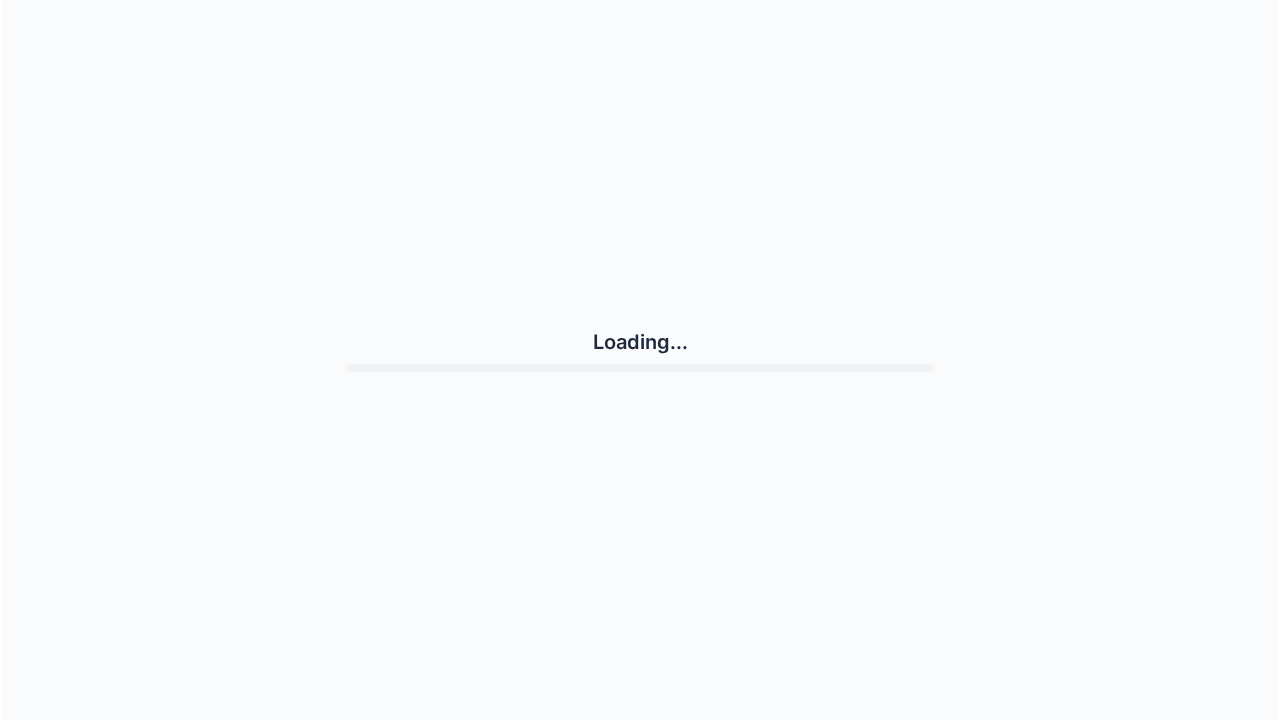 scroll, scrollTop: 0, scrollLeft: 0, axis: both 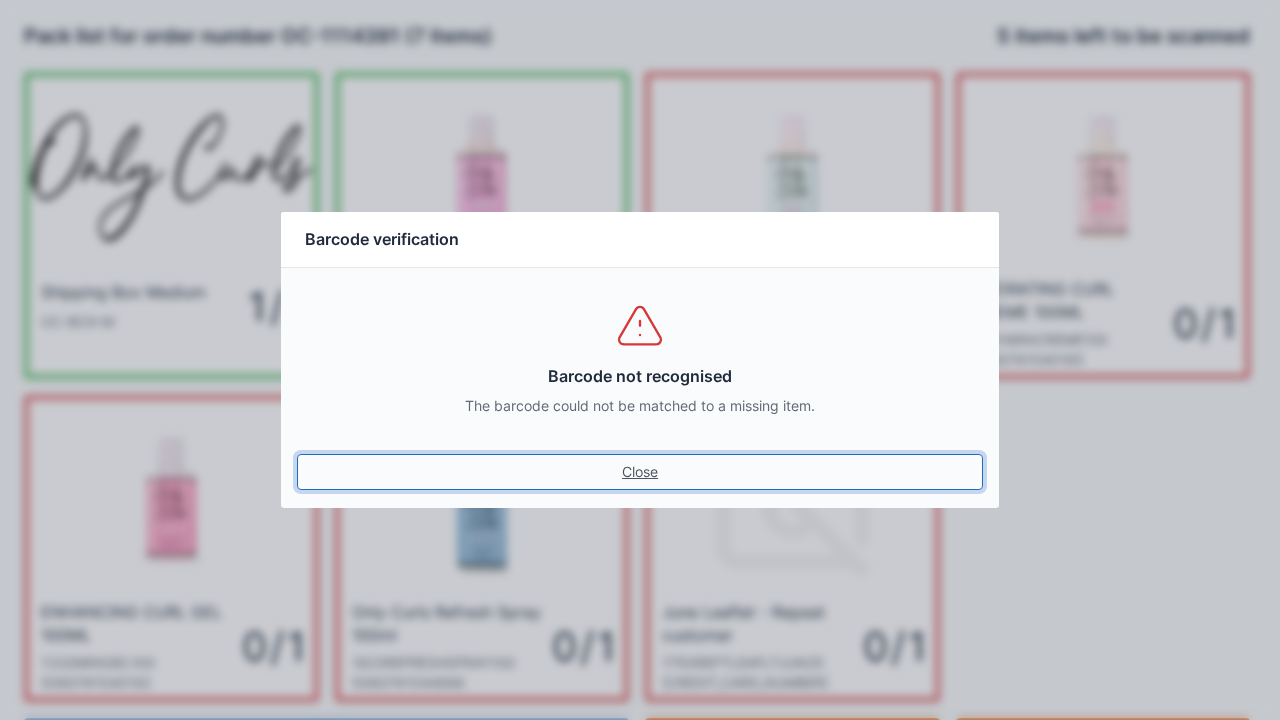 click on "Close" at bounding box center (640, 472) 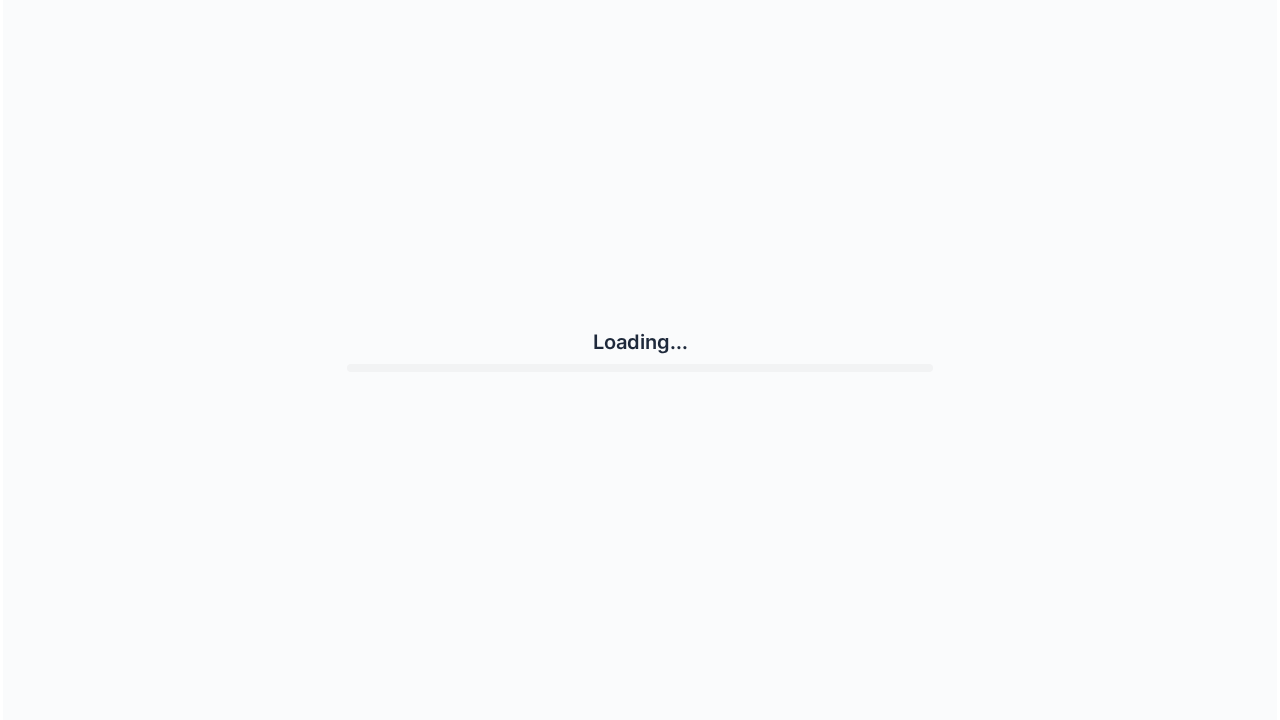 scroll, scrollTop: 0, scrollLeft: 0, axis: both 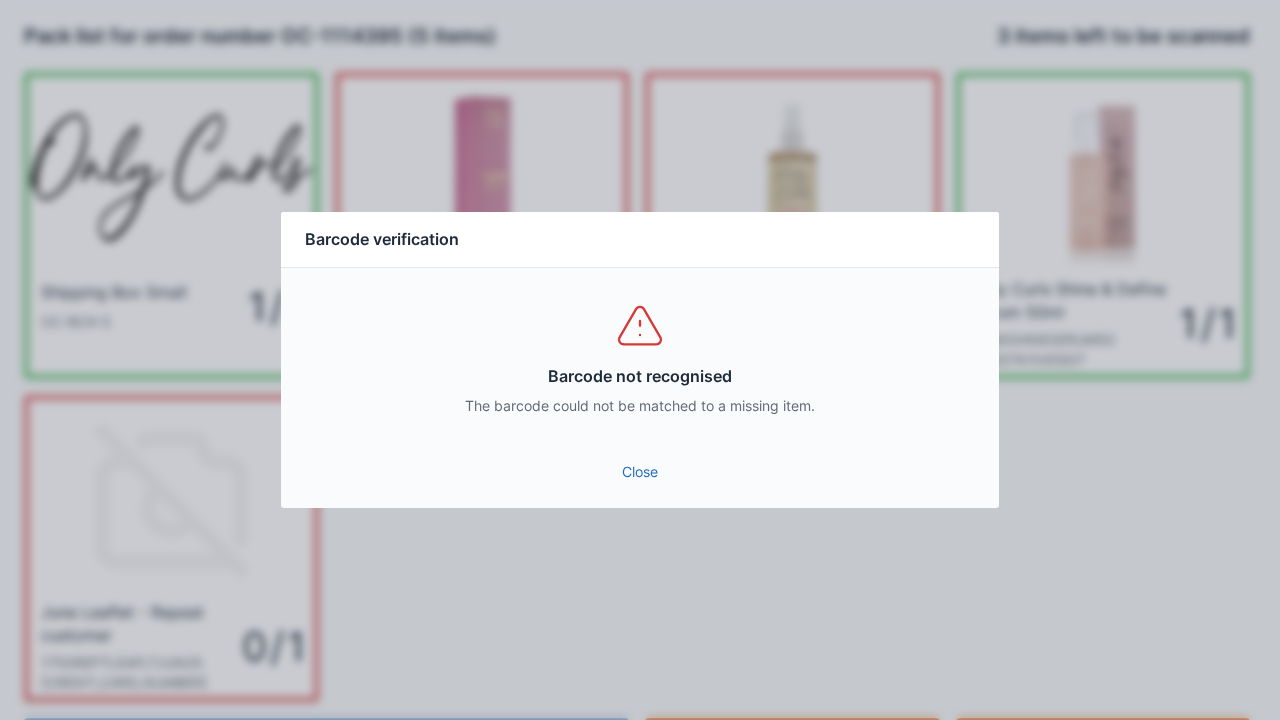 click on "Barcode not recognised The barcode could not be matched to a missing item." at bounding box center [640, 358] 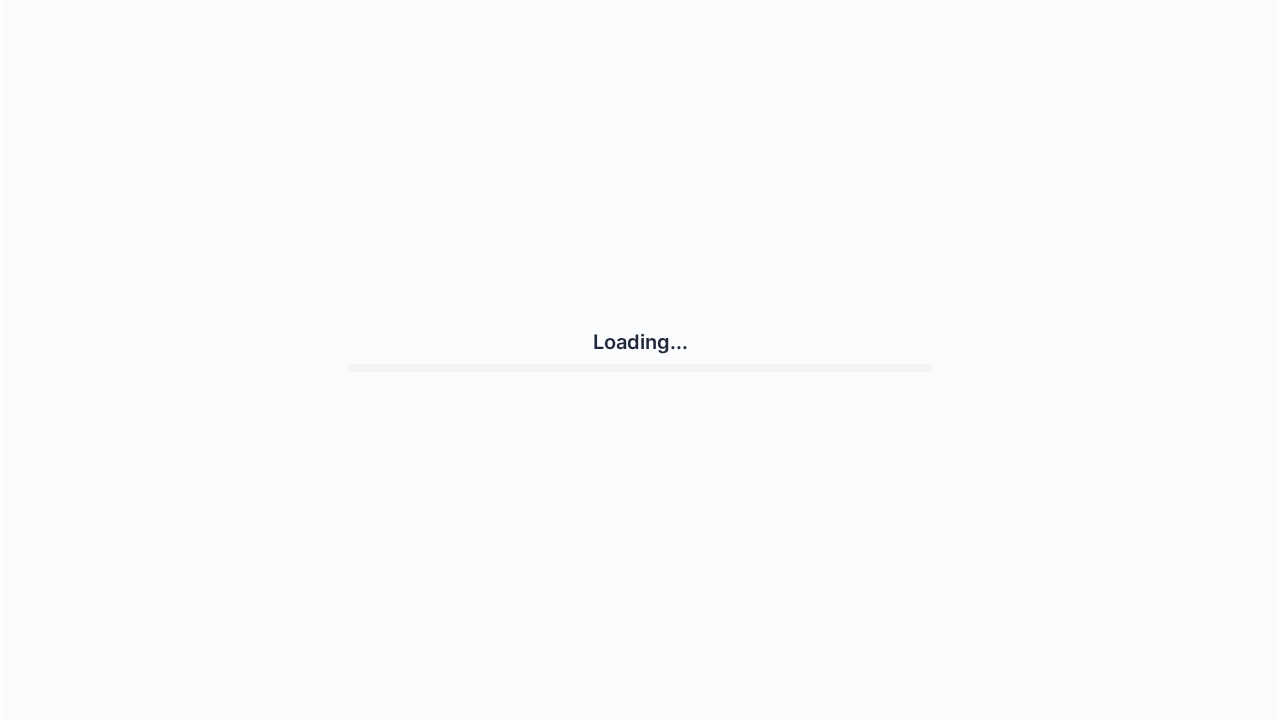 scroll, scrollTop: 0, scrollLeft: 0, axis: both 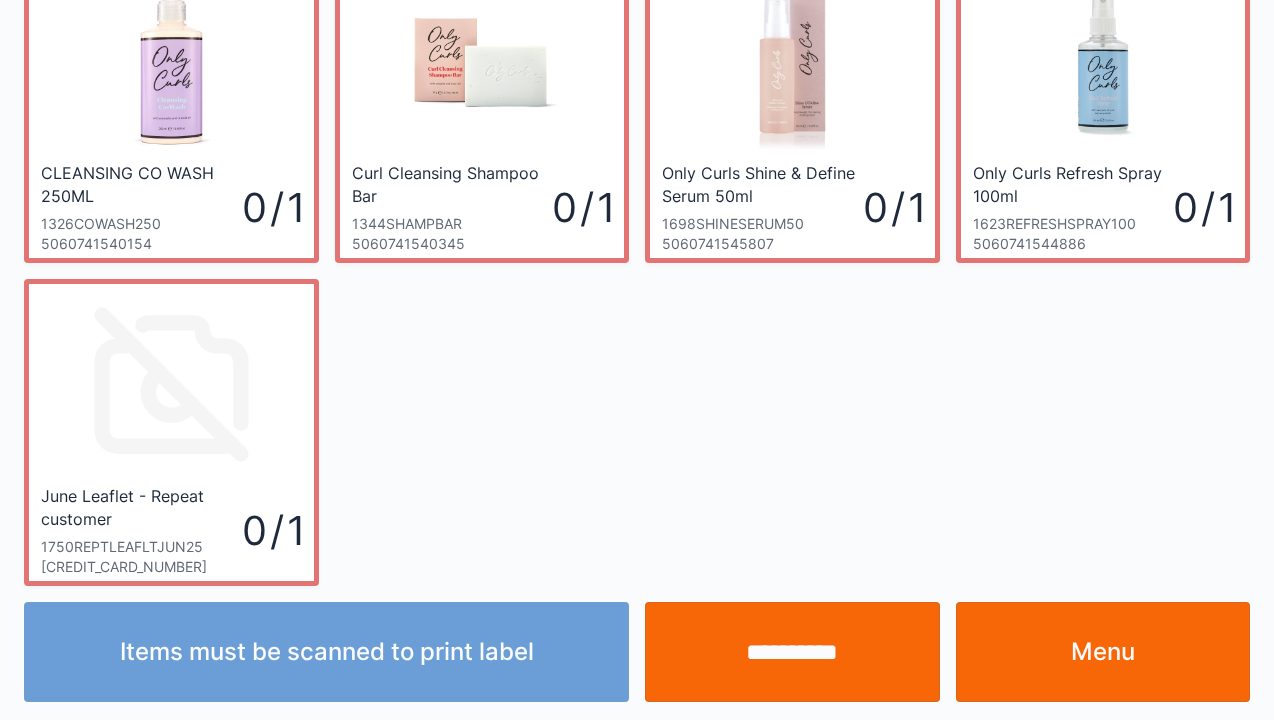 click on "**********" at bounding box center [792, 652] 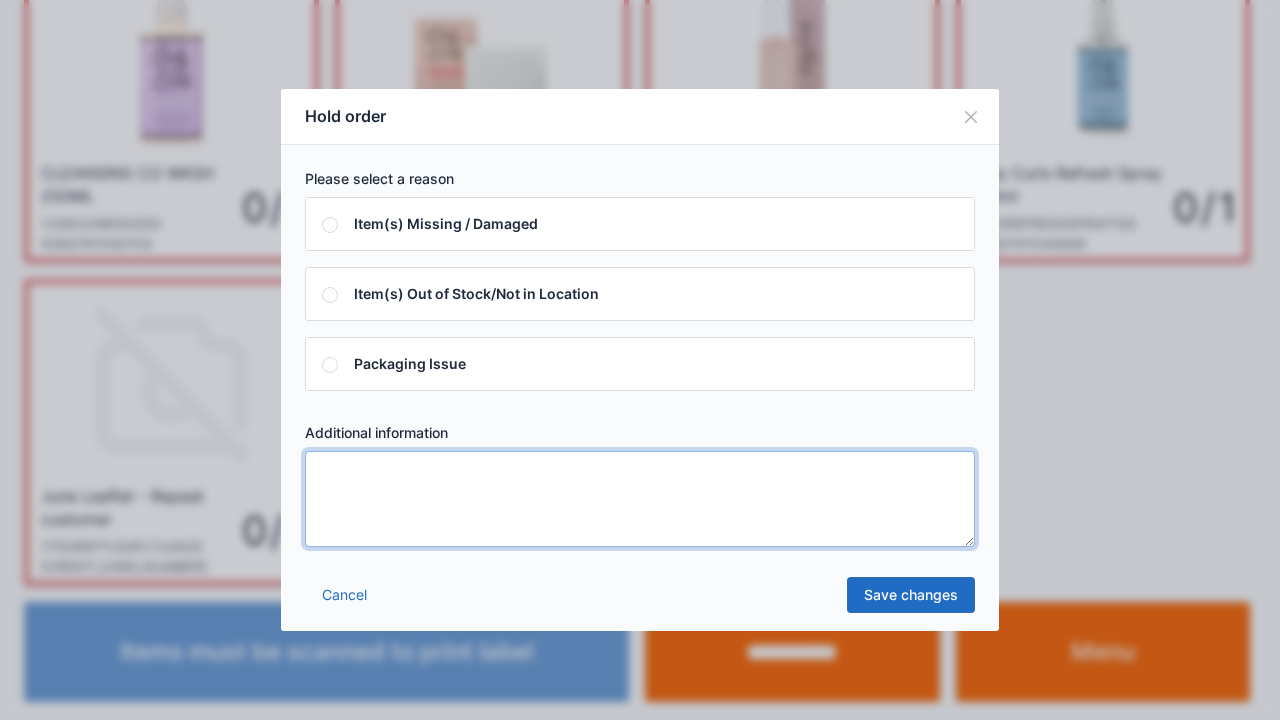 click at bounding box center [640, 499] 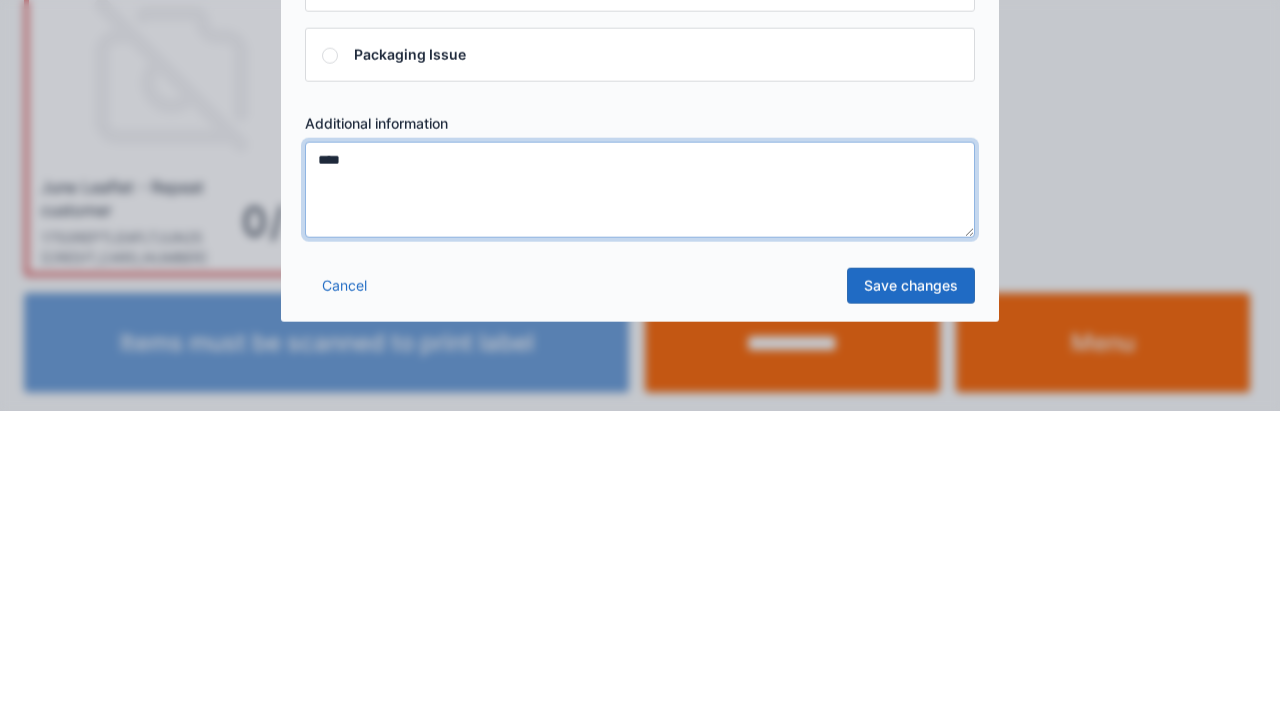 type on "****" 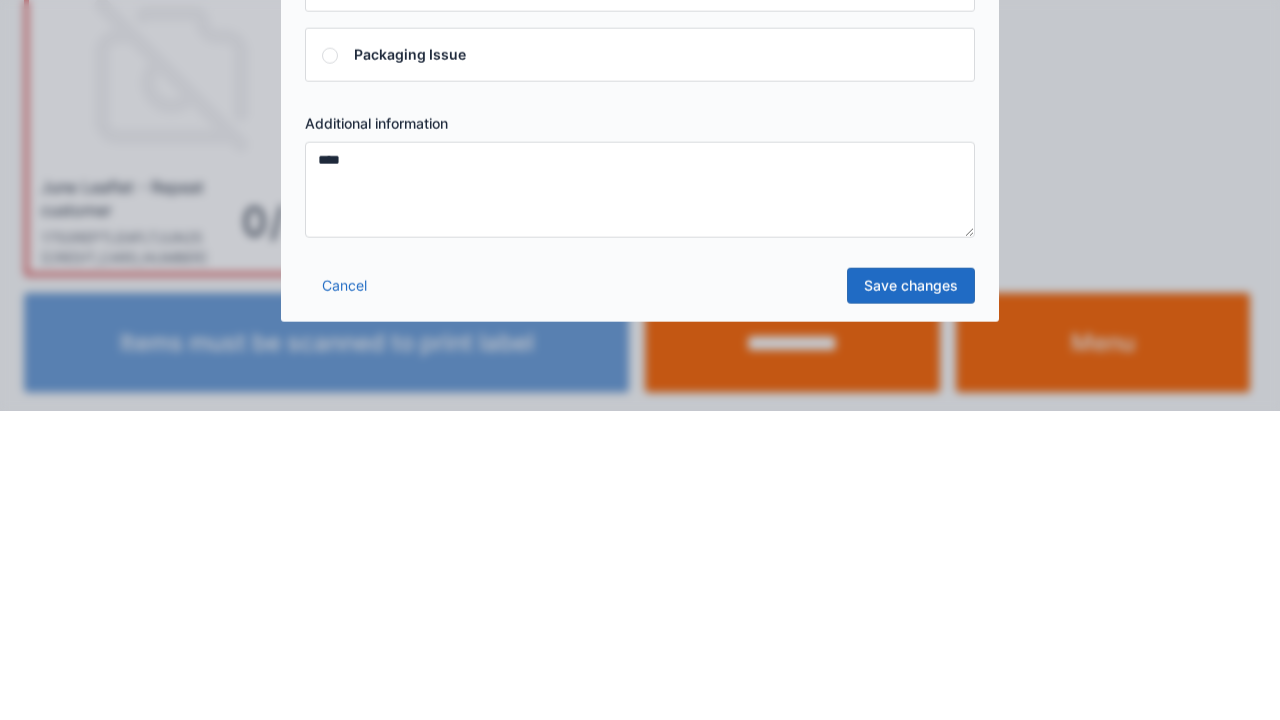 click on "Save changes" at bounding box center (911, 595) 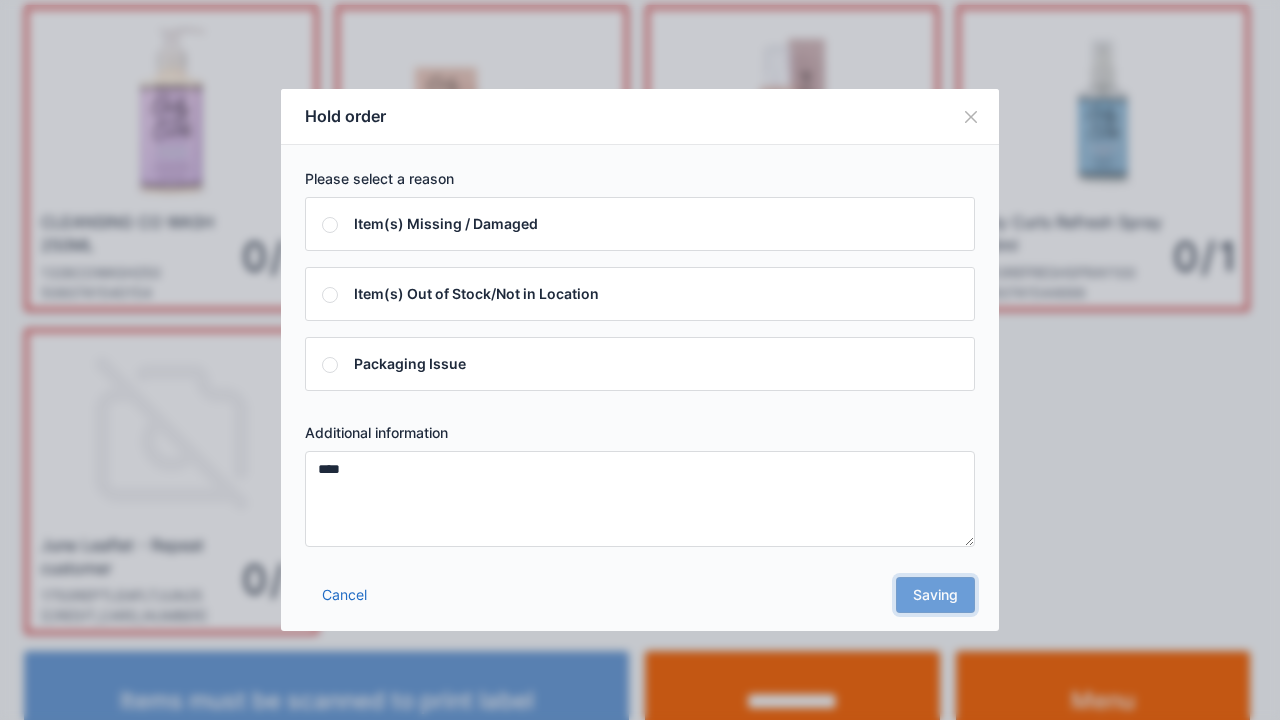 scroll, scrollTop: 0, scrollLeft: 0, axis: both 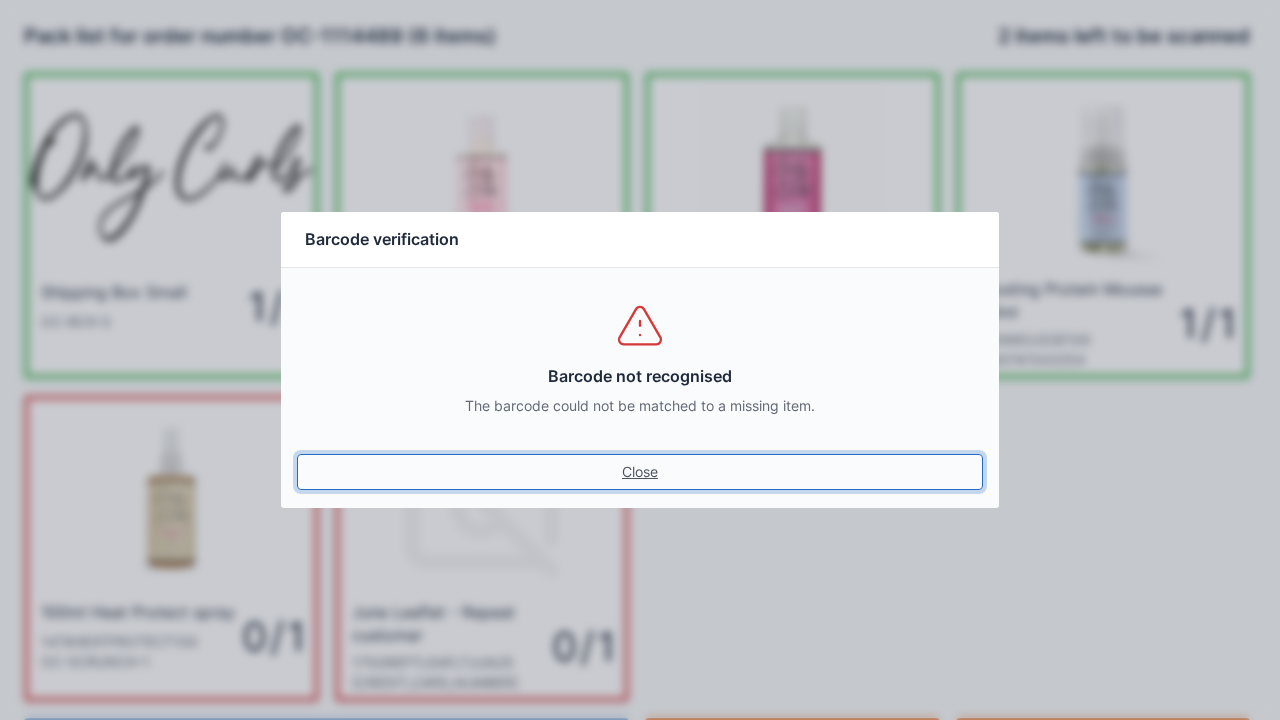 click on "Close" at bounding box center [640, 472] 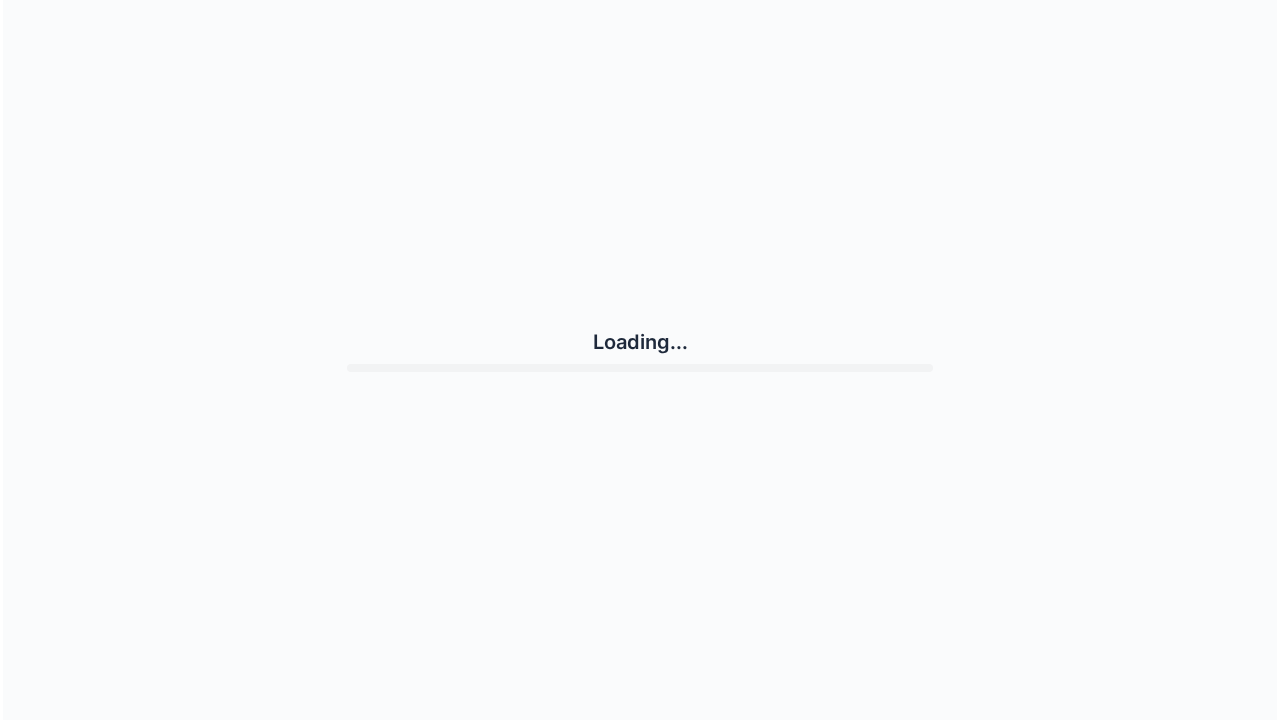 scroll, scrollTop: 0, scrollLeft: 0, axis: both 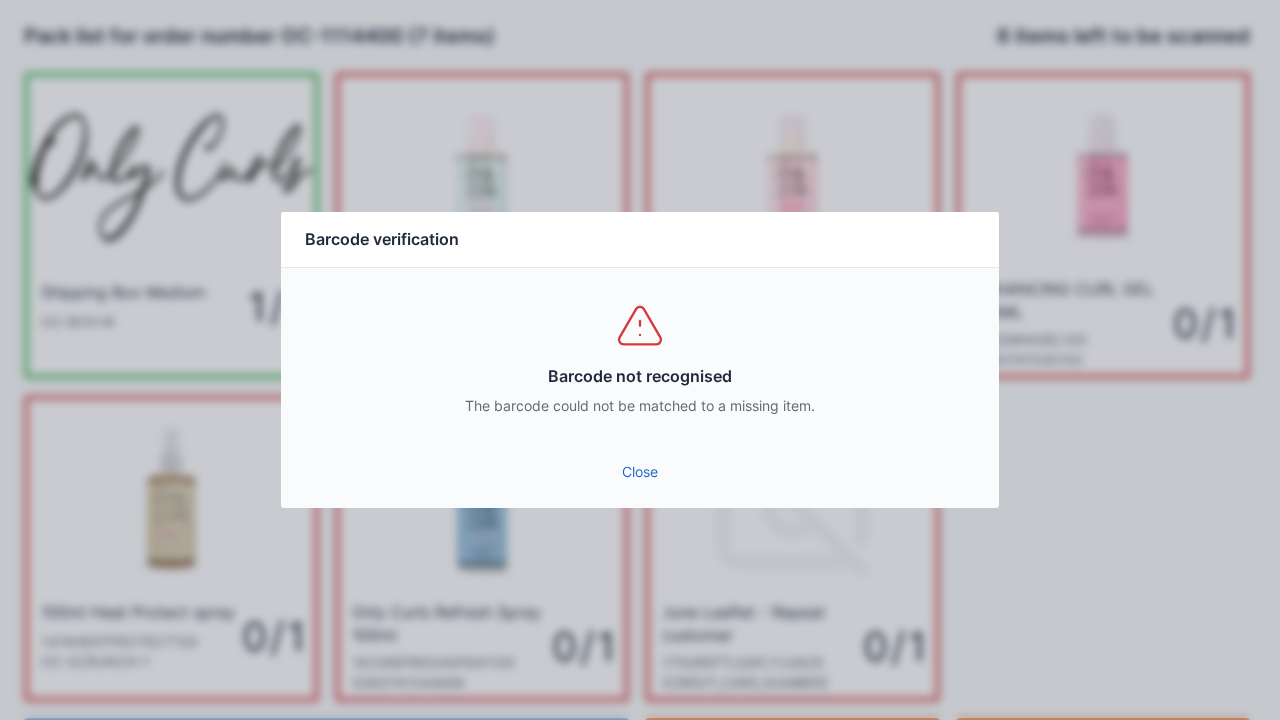 click on "Close" at bounding box center (640, 472) 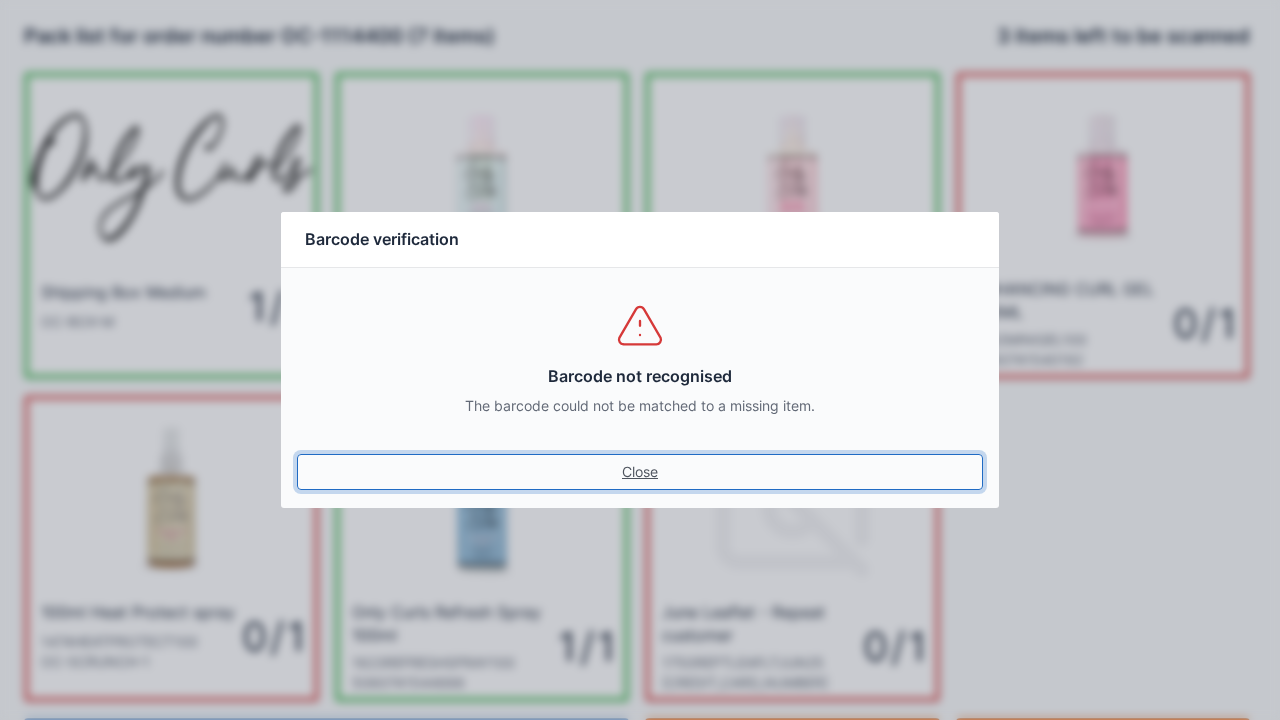 click on "Close" at bounding box center (640, 472) 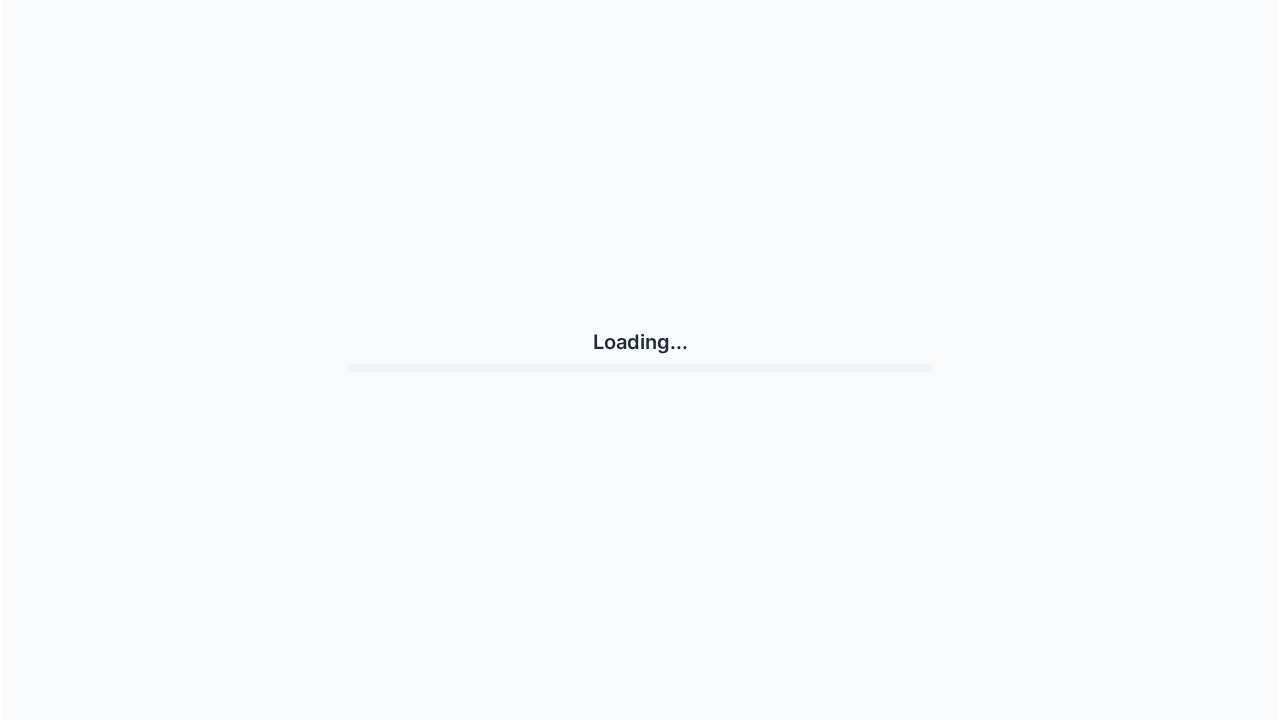 scroll, scrollTop: 0, scrollLeft: 0, axis: both 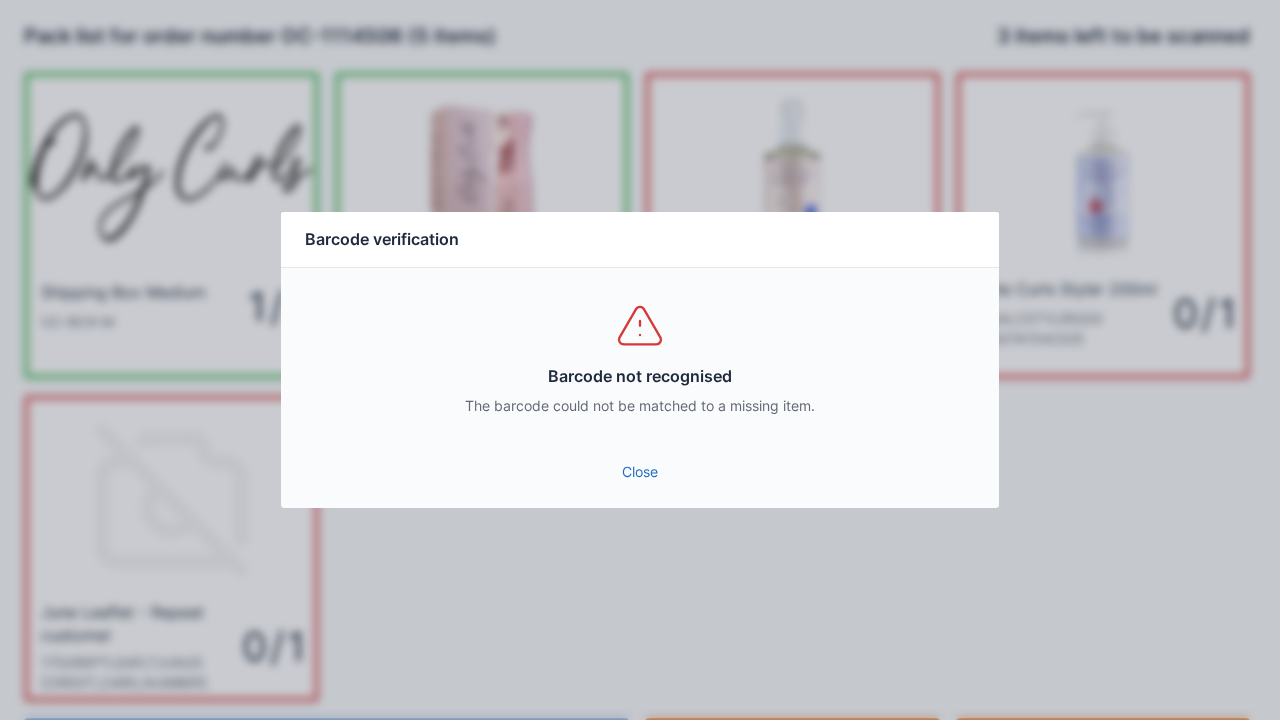 click on "Close" at bounding box center [640, 472] 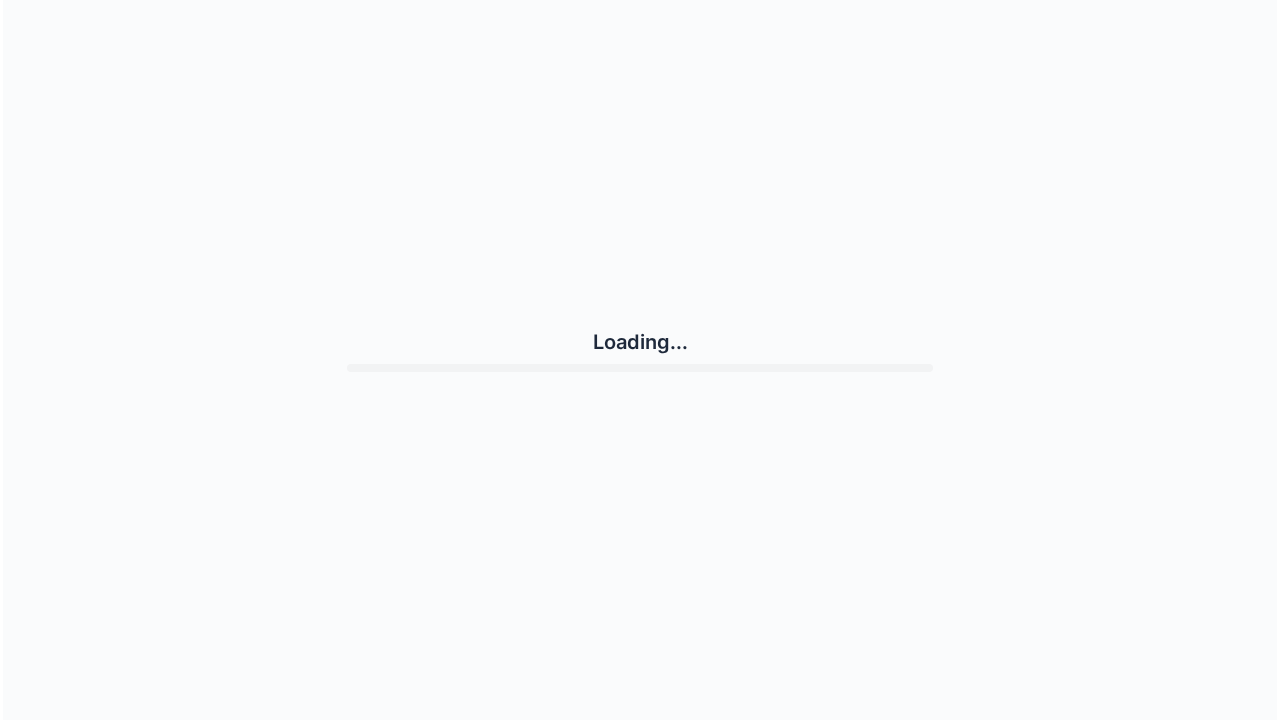 scroll, scrollTop: 0, scrollLeft: 0, axis: both 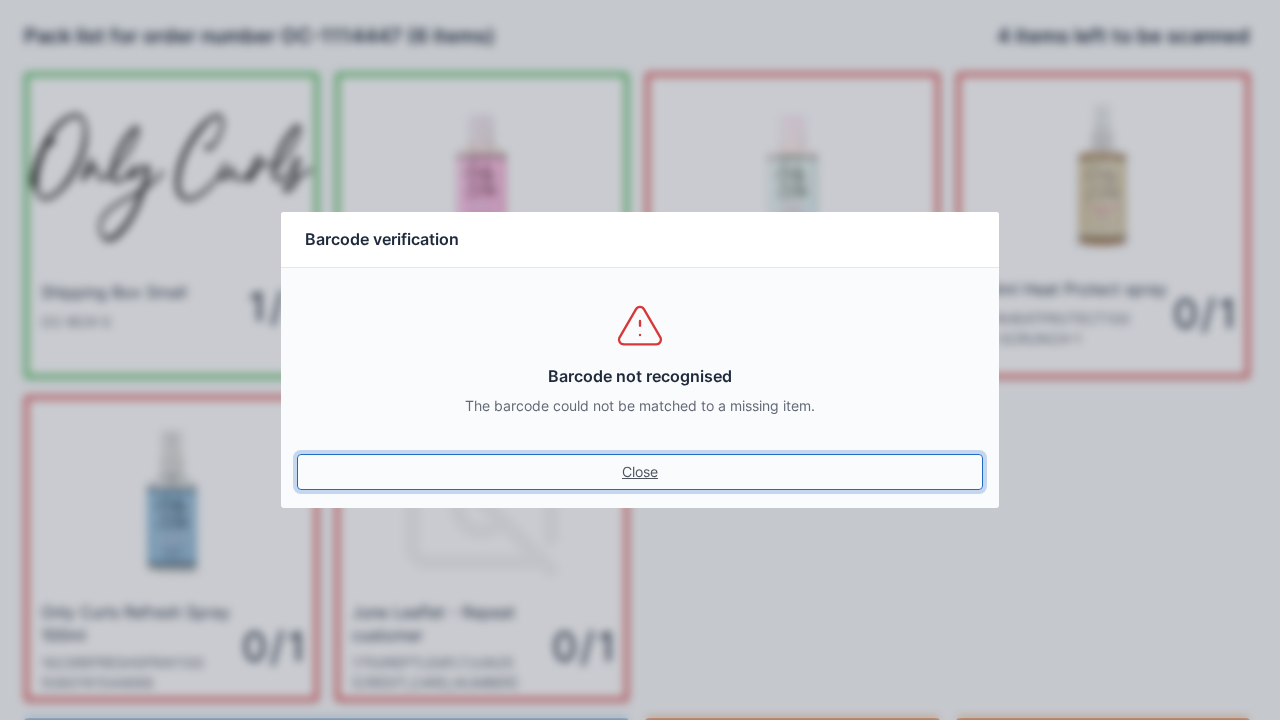 click on "Close" at bounding box center [640, 472] 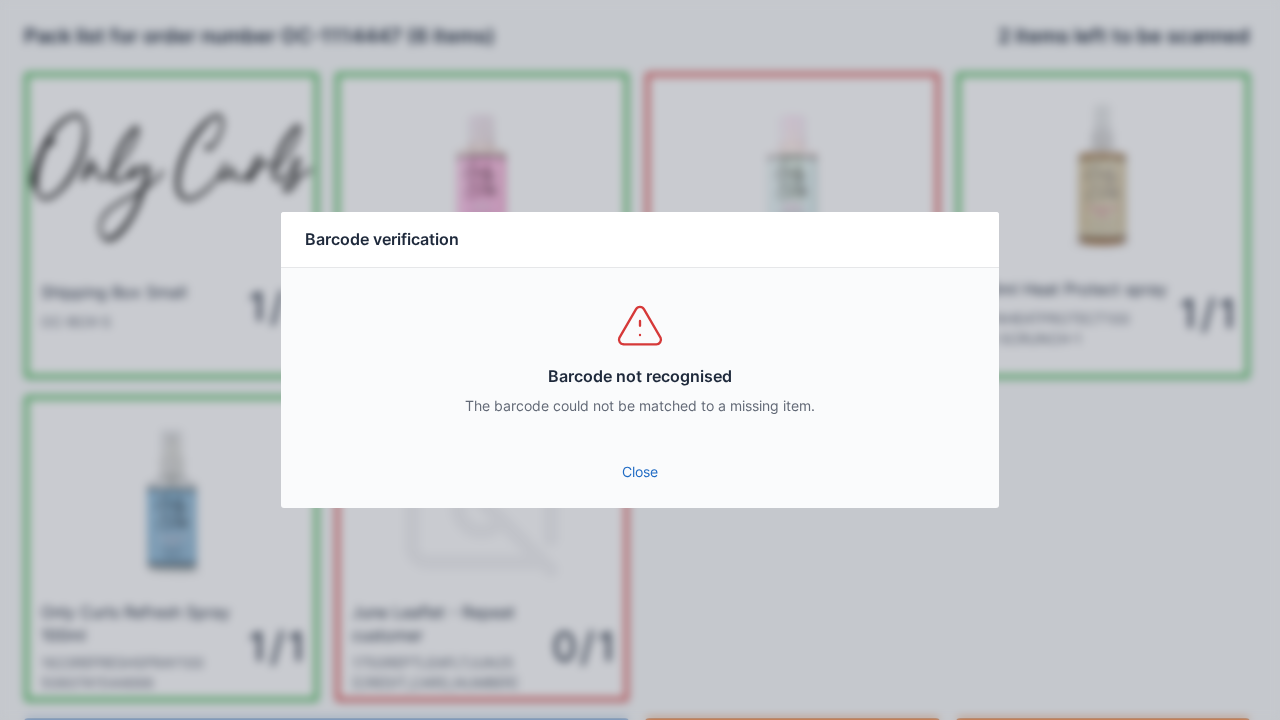 click on "Close" at bounding box center (640, 472) 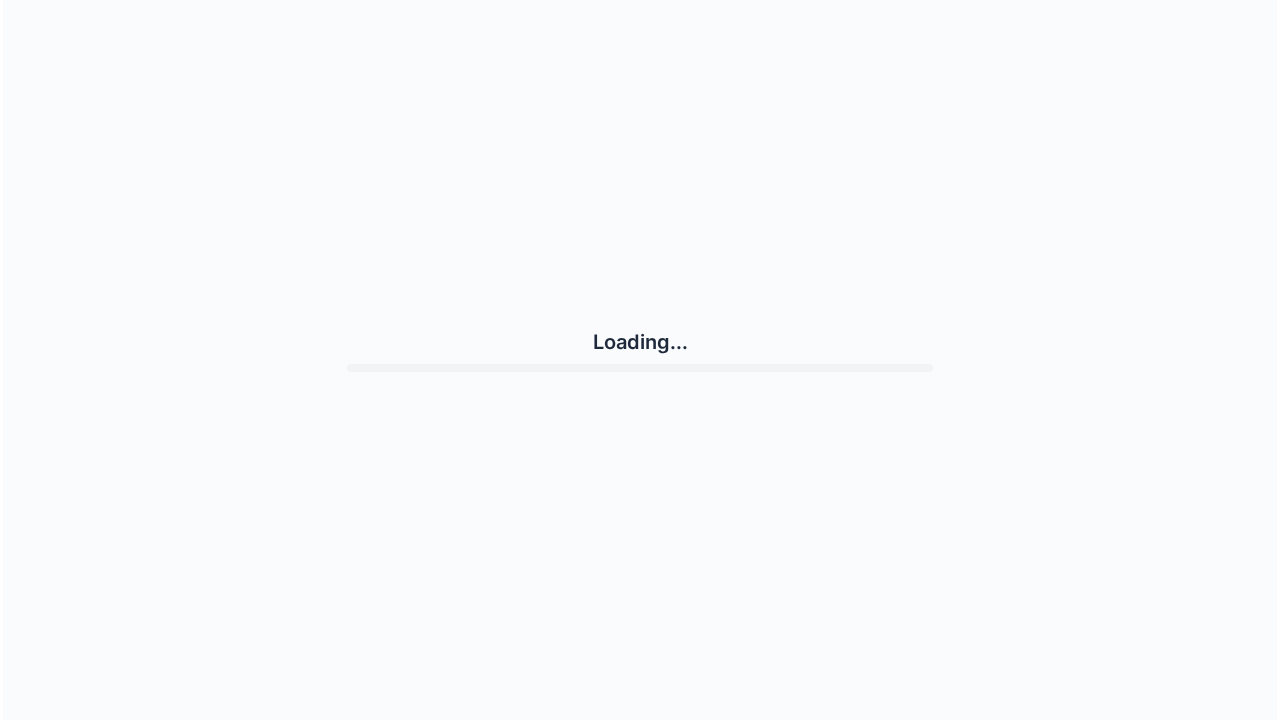 scroll, scrollTop: 0, scrollLeft: 0, axis: both 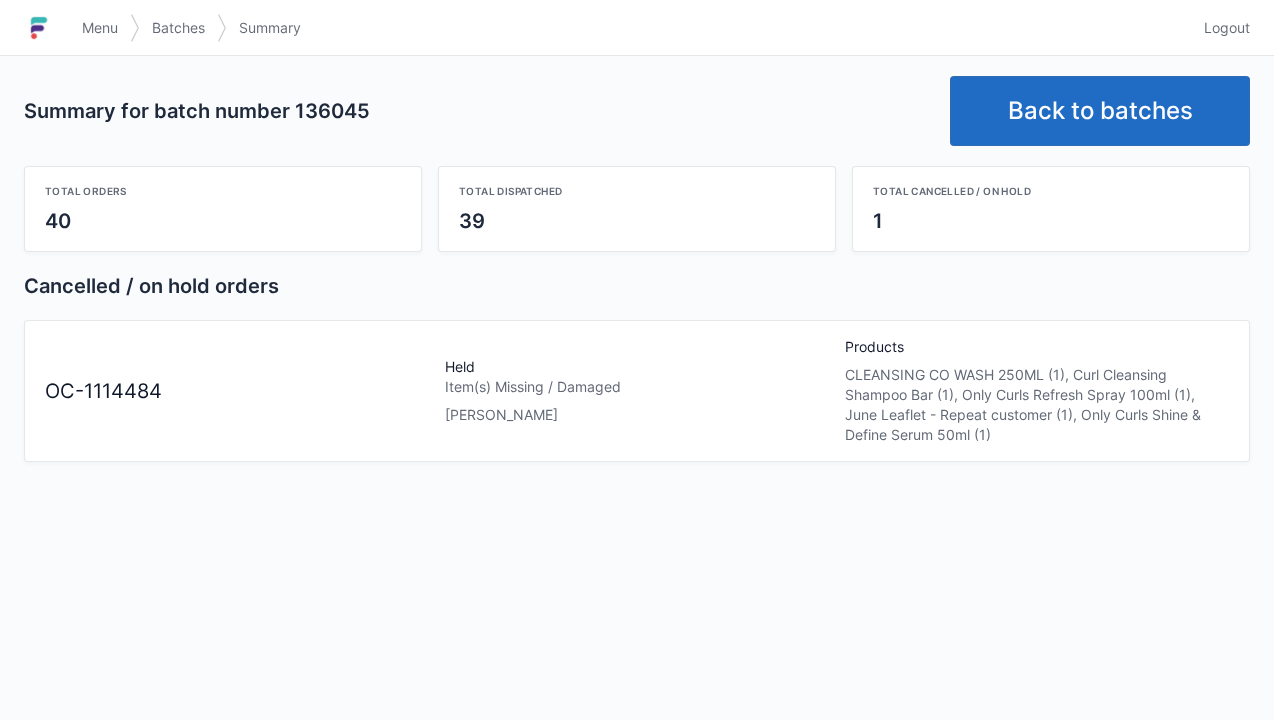 click on "Menu" at bounding box center [100, 28] 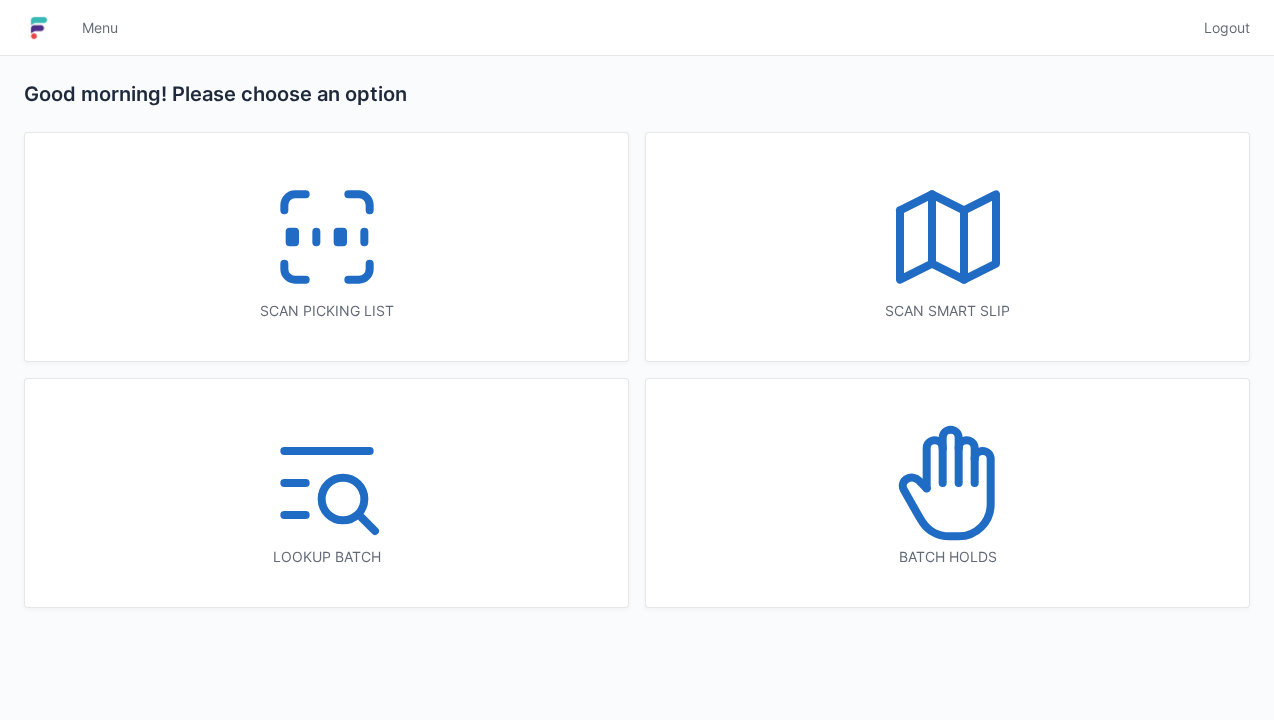 scroll, scrollTop: 0, scrollLeft: 0, axis: both 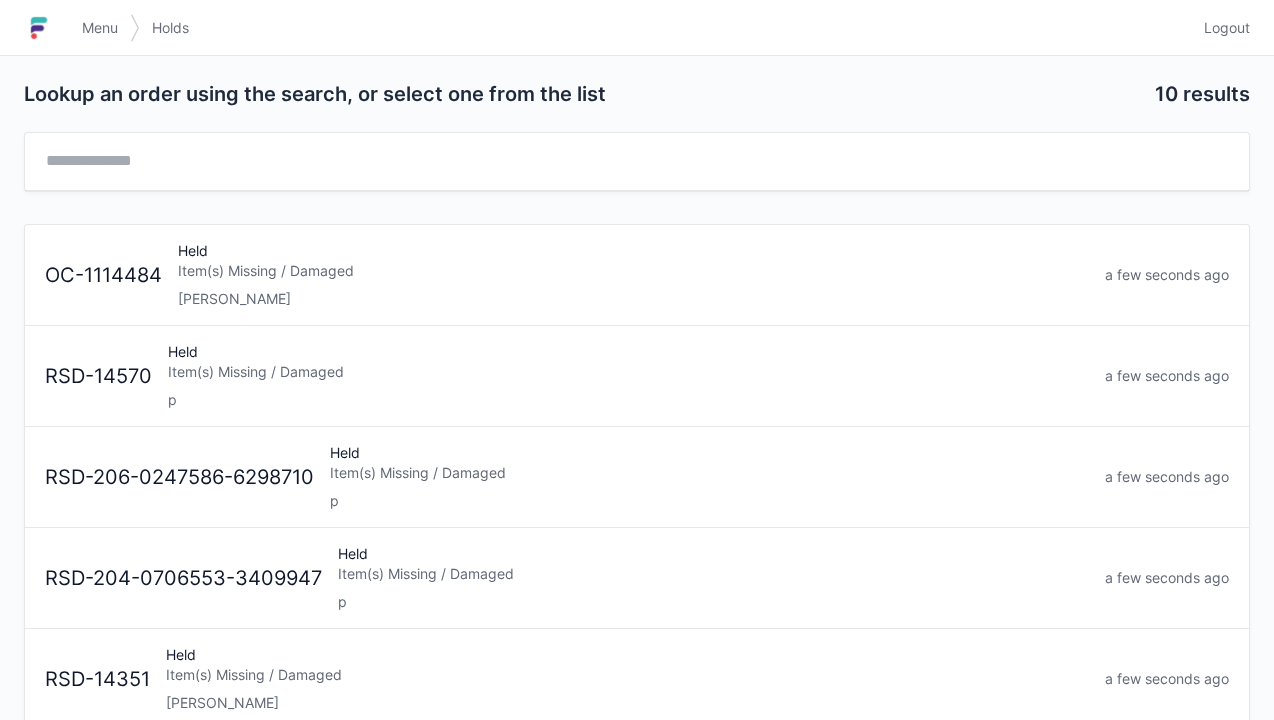 click on "[PERSON_NAME]" at bounding box center (633, 299) 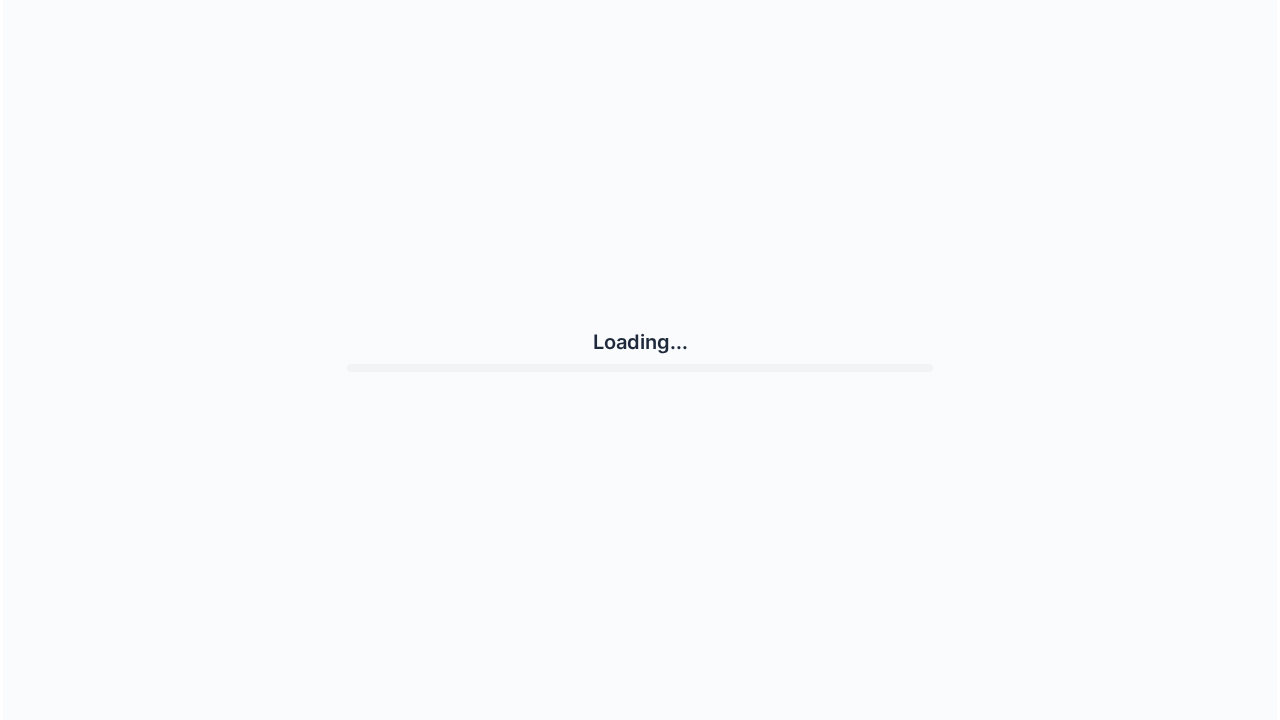 scroll, scrollTop: 0, scrollLeft: 0, axis: both 